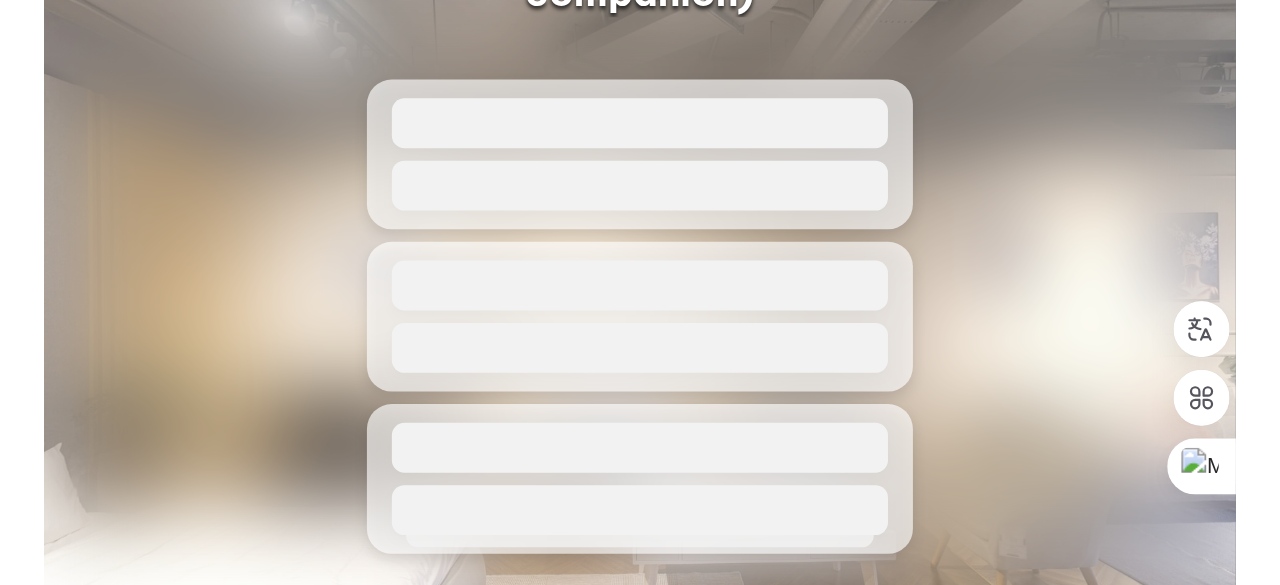 scroll, scrollTop: 0, scrollLeft: 0, axis: both 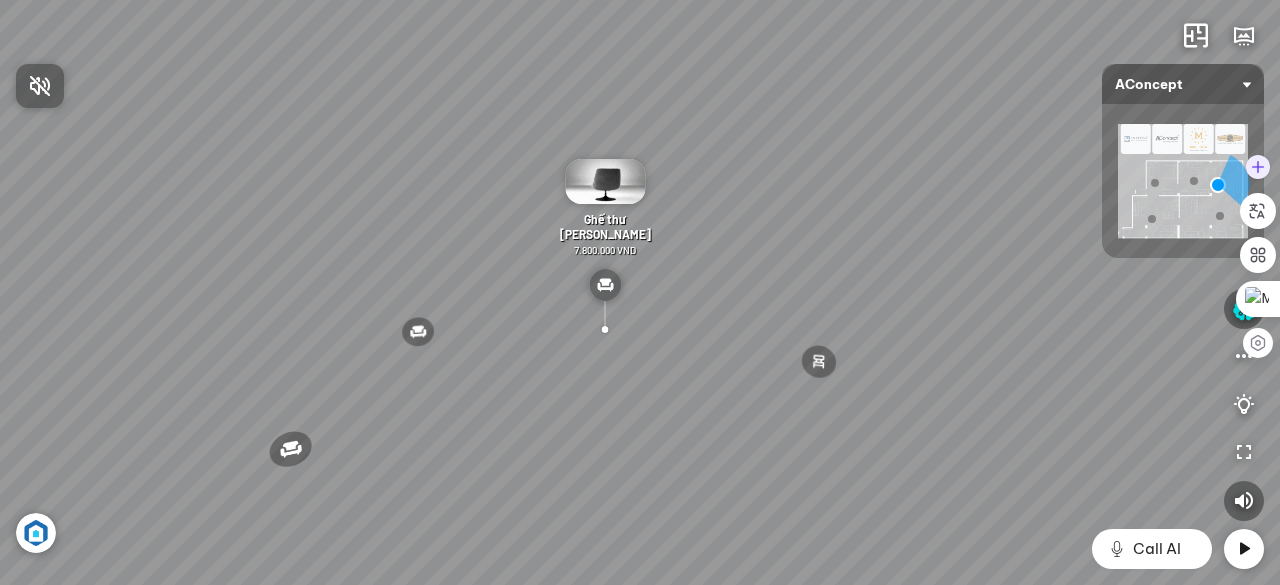 click at bounding box center (1258, 255) 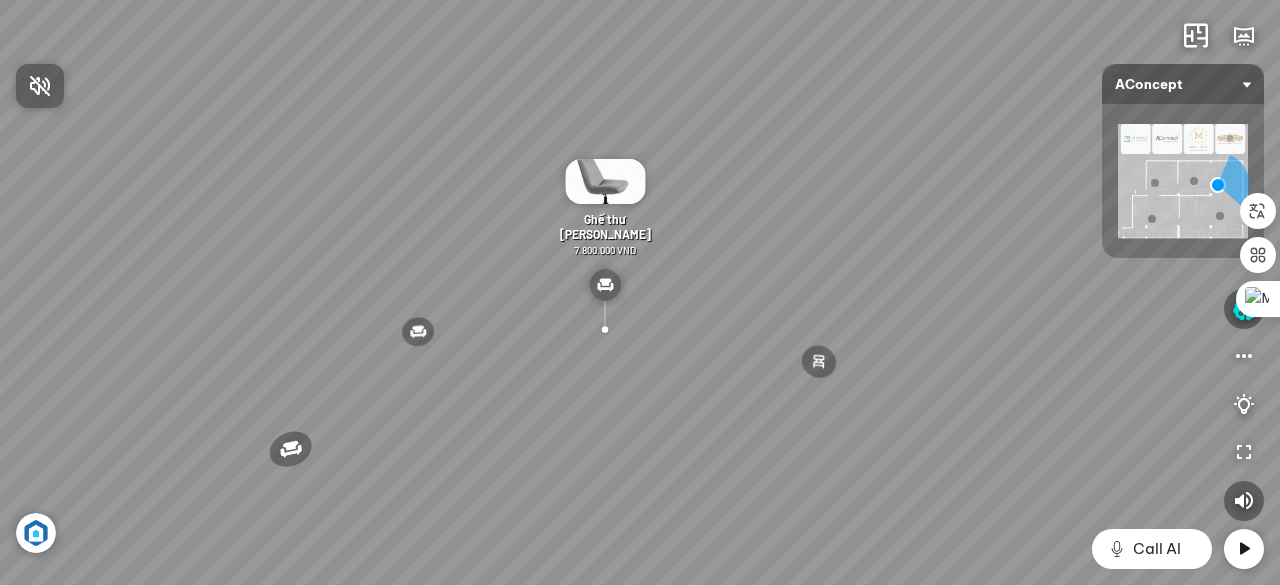 click at bounding box center (640, 292) 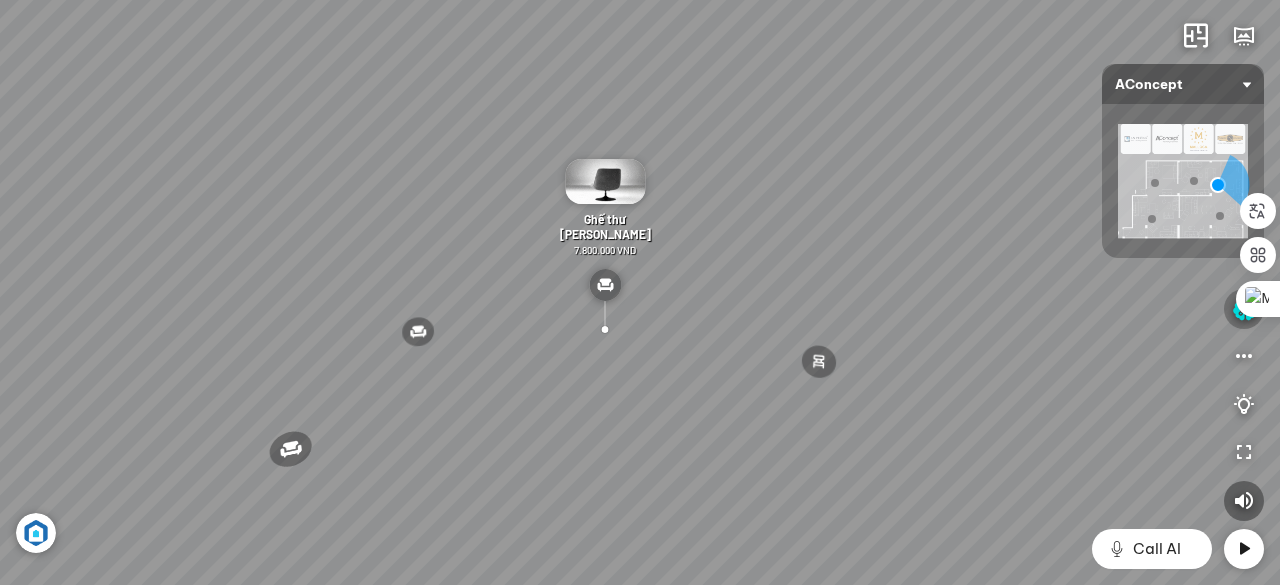 click at bounding box center [1244, 309] 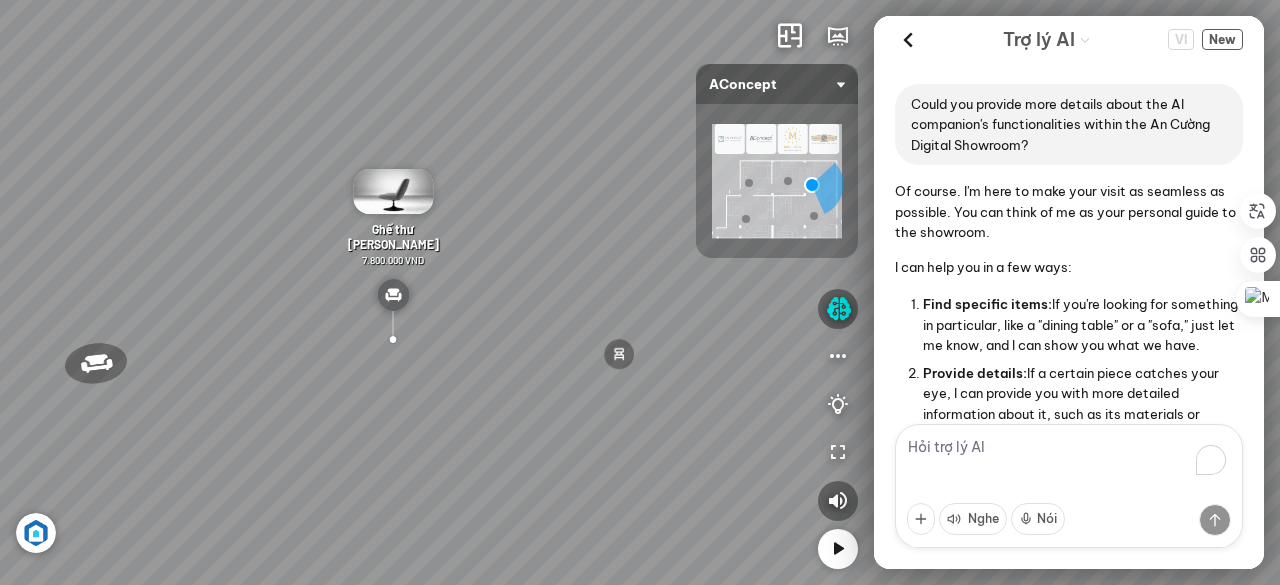 scroll, scrollTop: 2697, scrollLeft: 0, axis: vertical 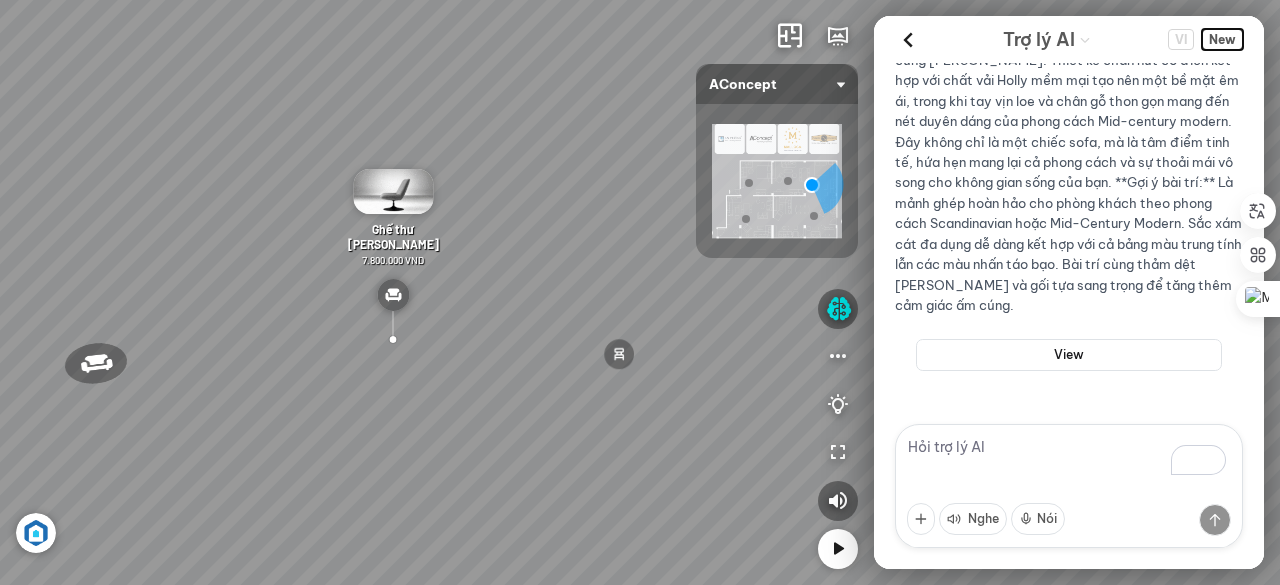 click on "New" at bounding box center [1222, 39] 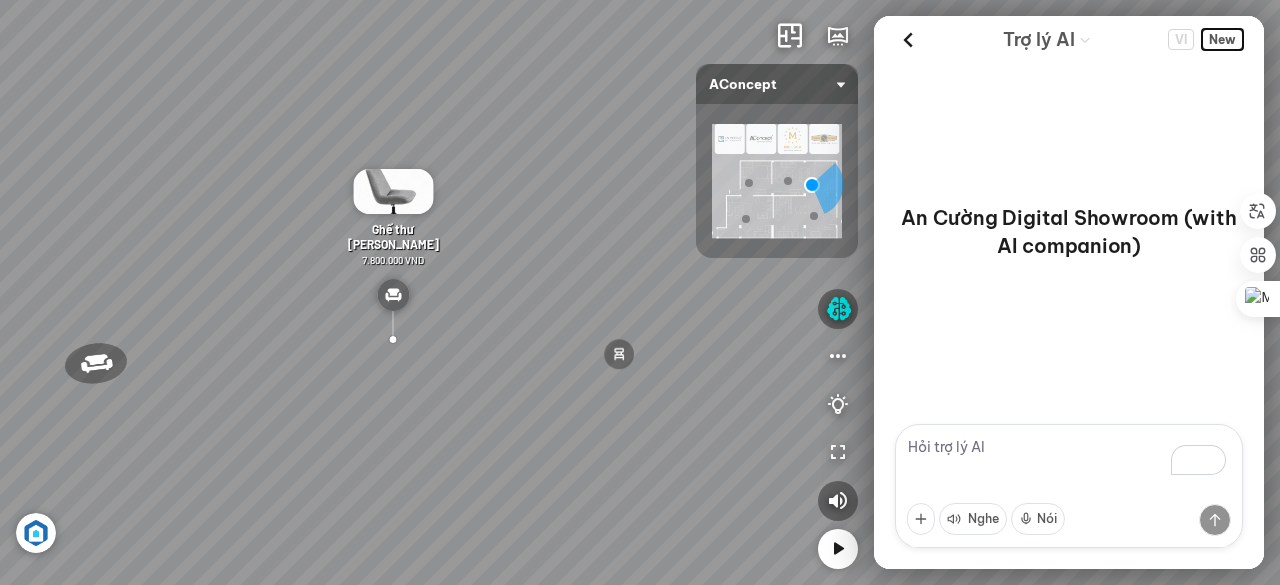 scroll, scrollTop: 0, scrollLeft: 0, axis: both 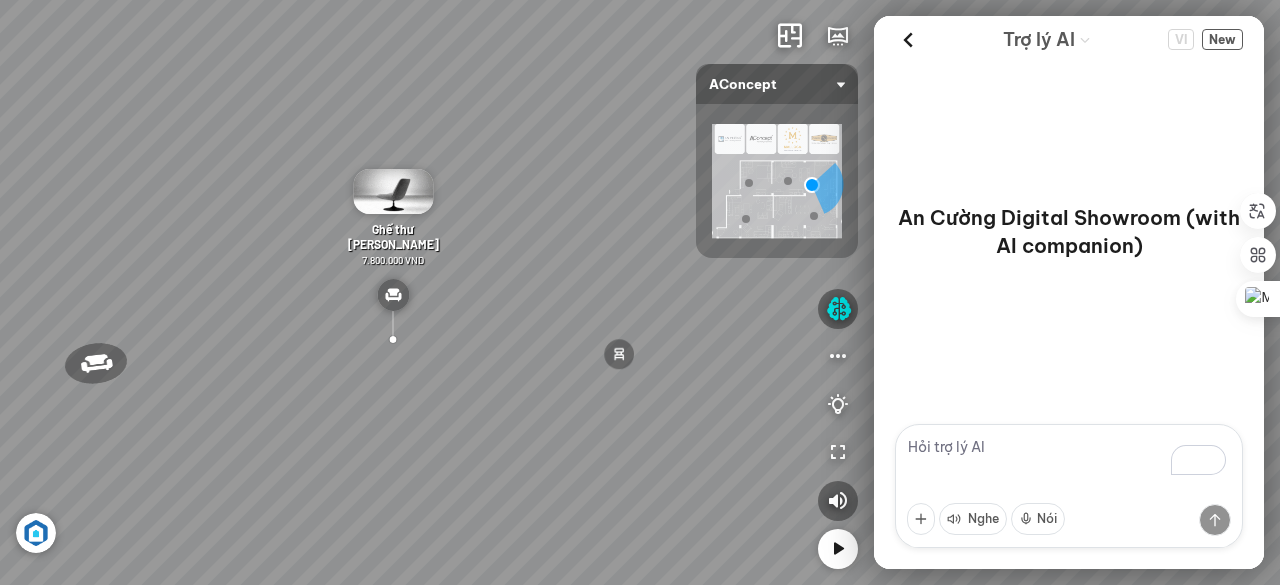click at bounding box center [1069, 486] 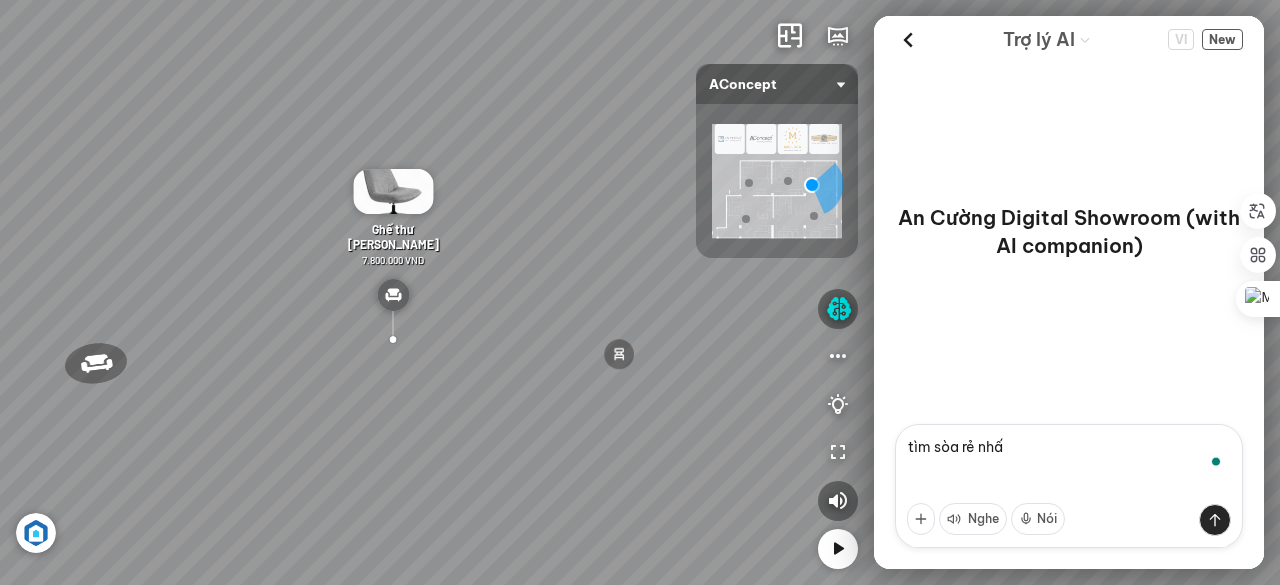 type on "tìm sòa rẻ nhất" 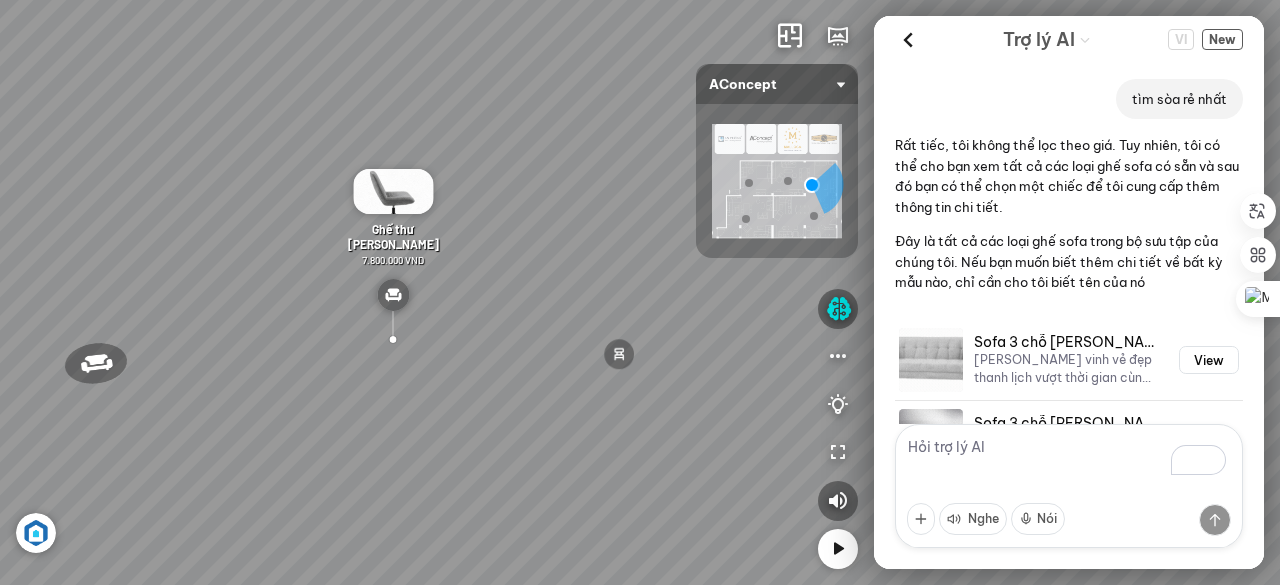 scroll, scrollTop: 679, scrollLeft: 0, axis: vertical 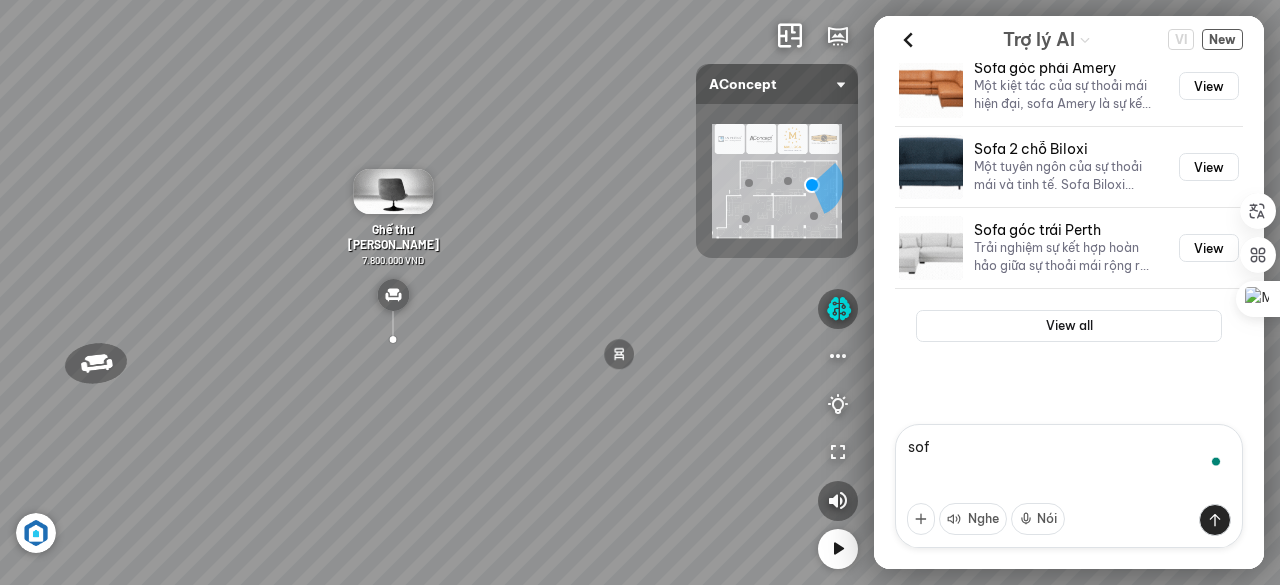 type on "sofa" 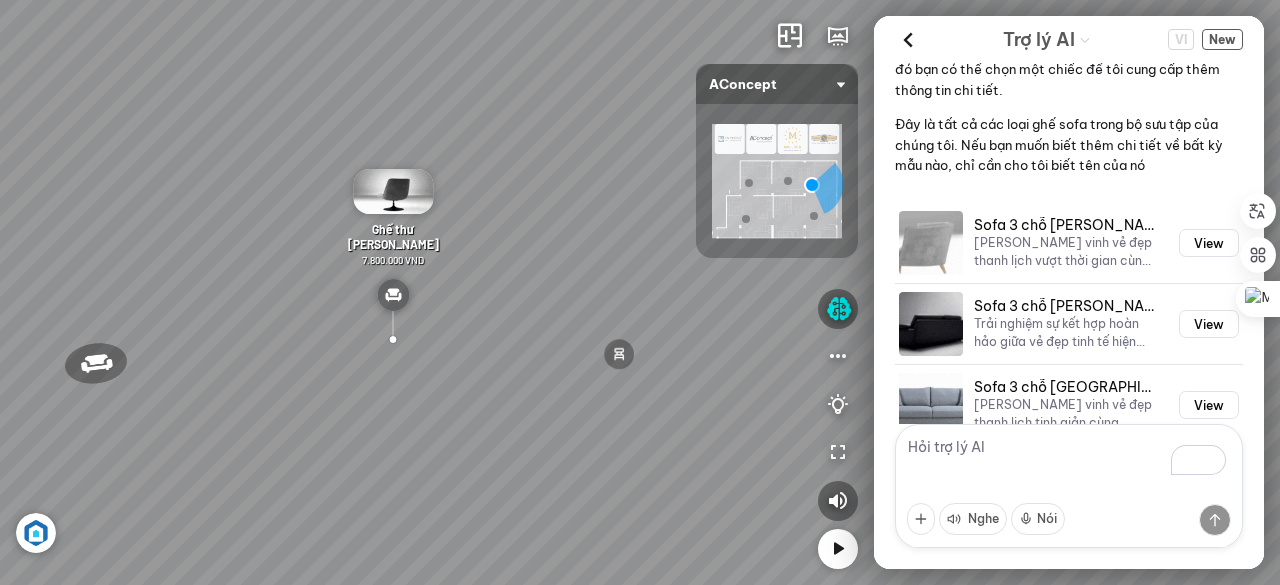 scroll, scrollTop: 118, scrollLeft: 0, axis: vertical 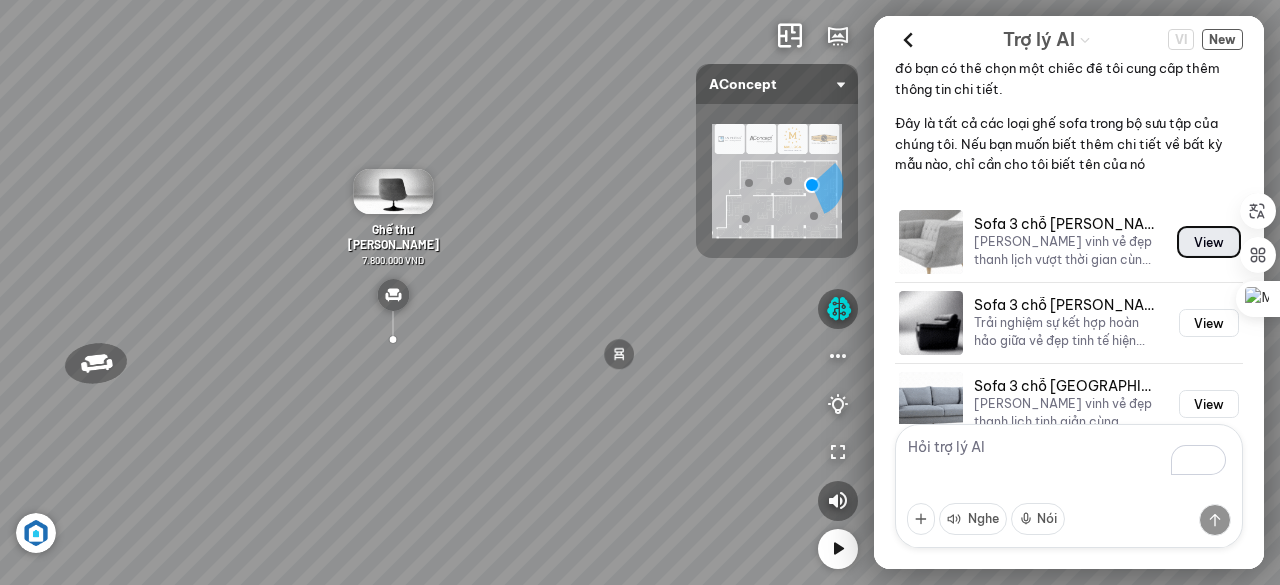 click on "View" at bounding box center [1209, 242] 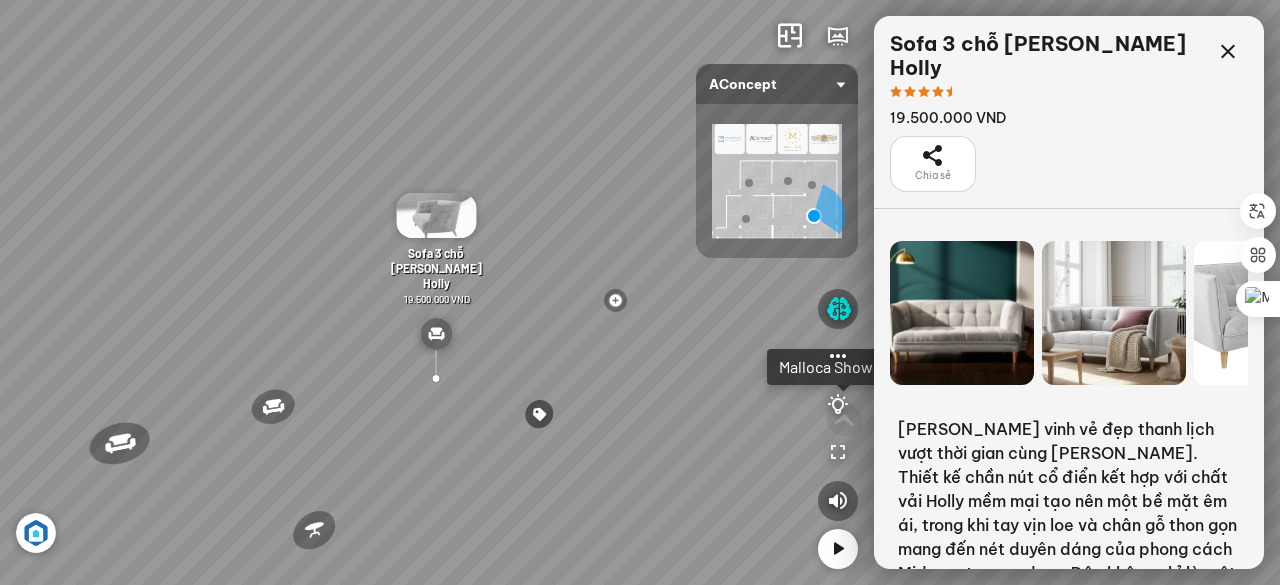 scroll, scrollTop: 179, scrollLeft: 0, axis: vertical 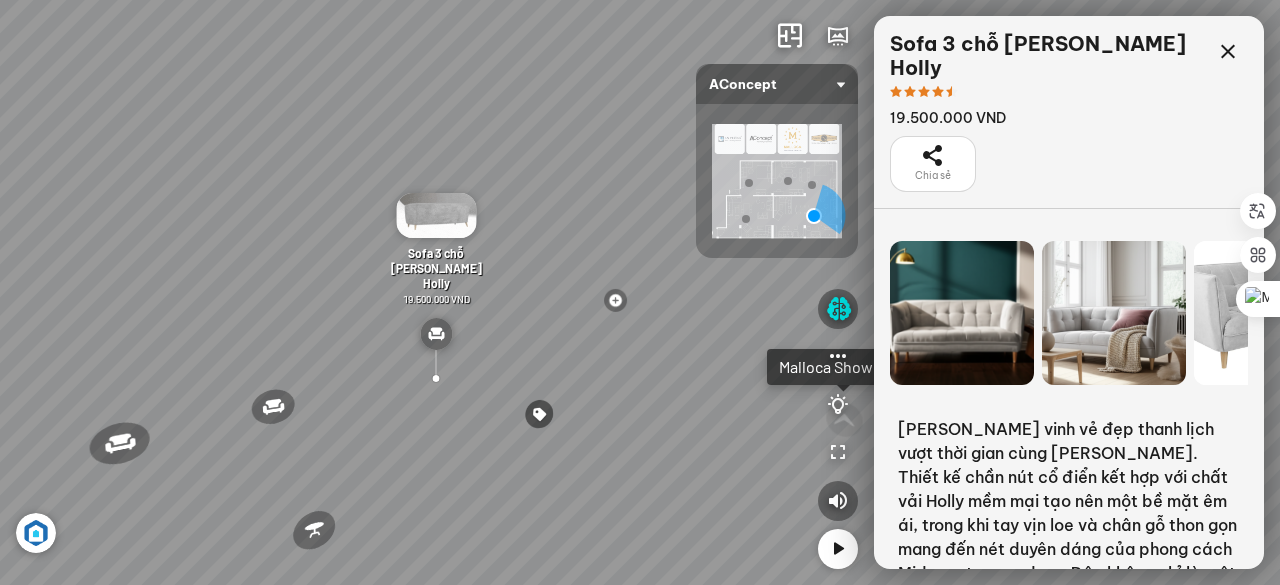 click at bounding box center [1266, 313] 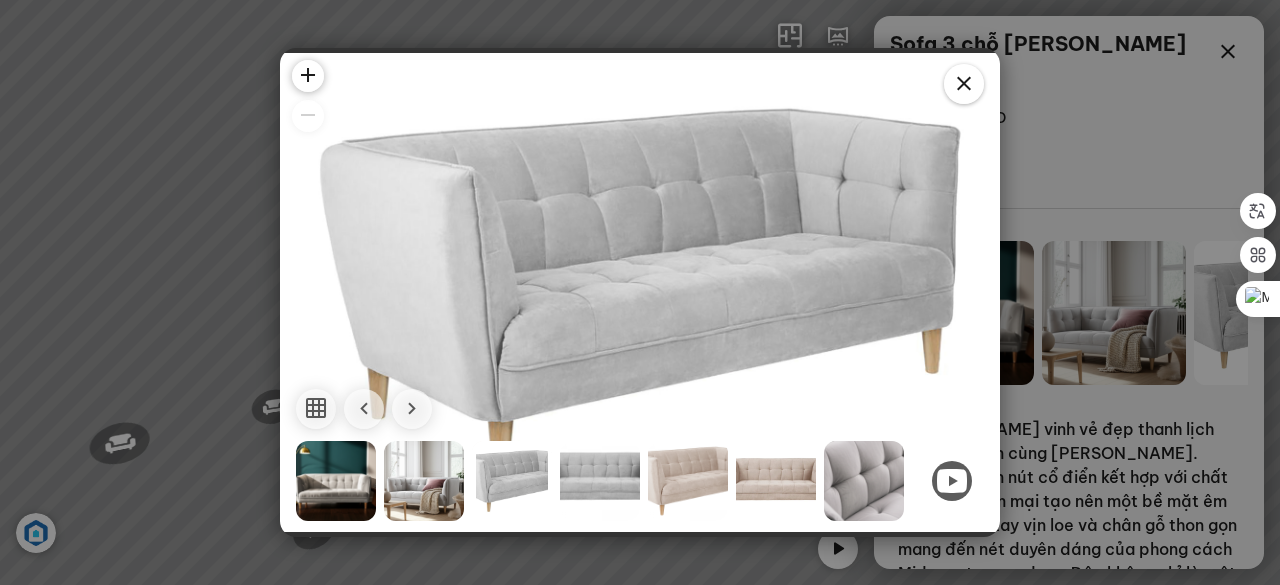 click at bounding box center (424, 481) 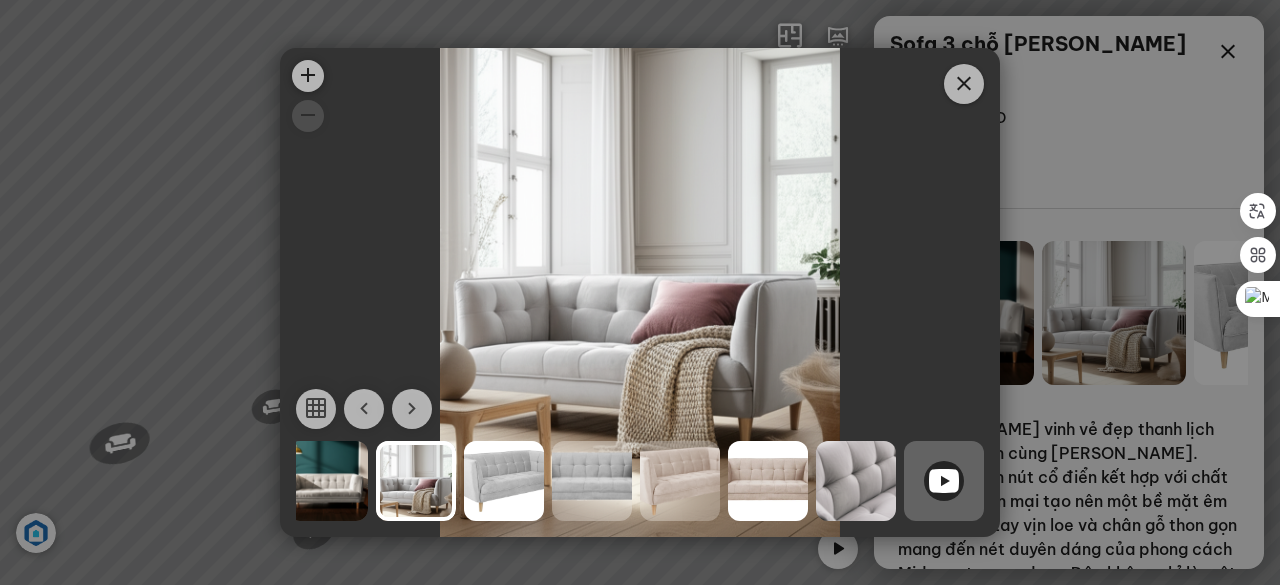 click at bounding box center (944, 481) 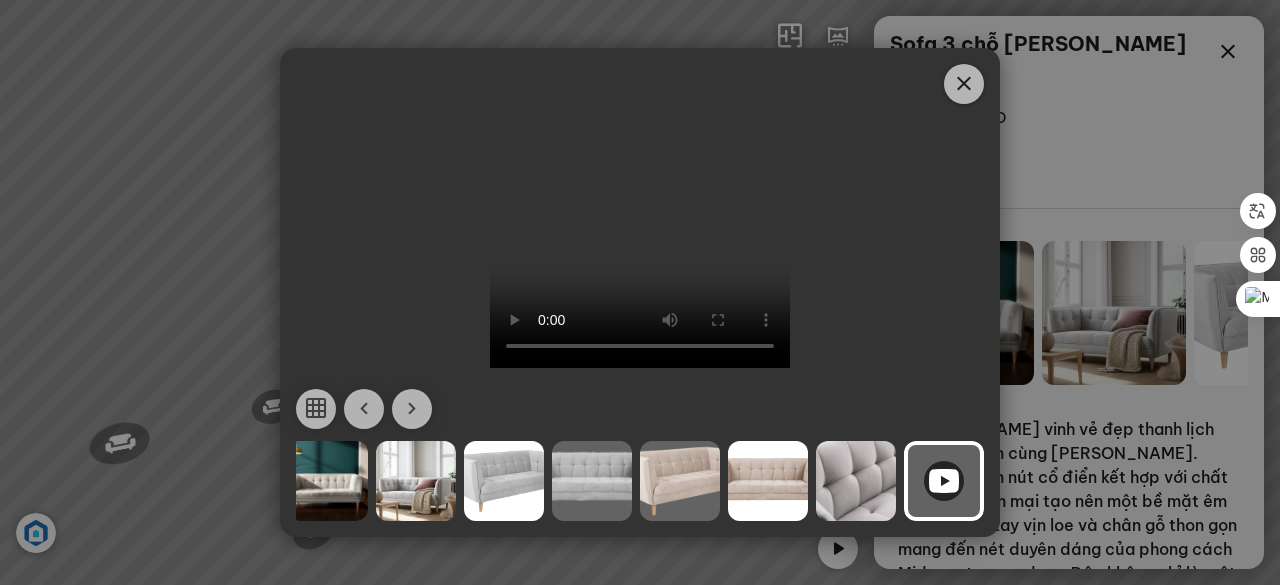 click at bounding box center [328, 481] 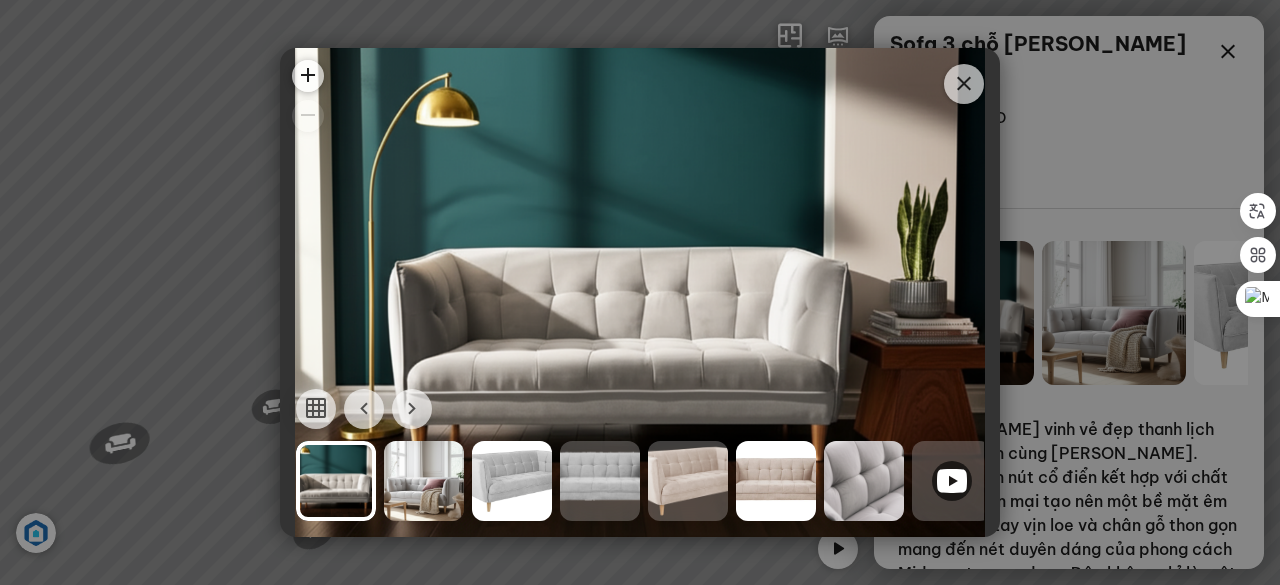 click at bounding box center (964, 84) 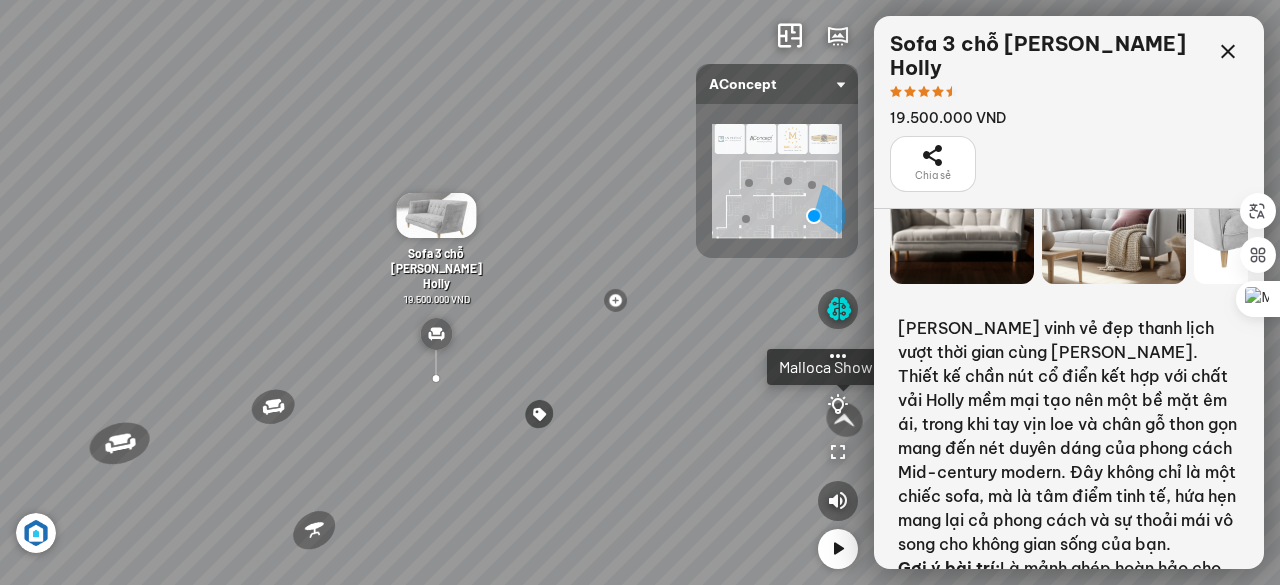scroll, scrollTop: 0, scrollLeft: 0, axis: both 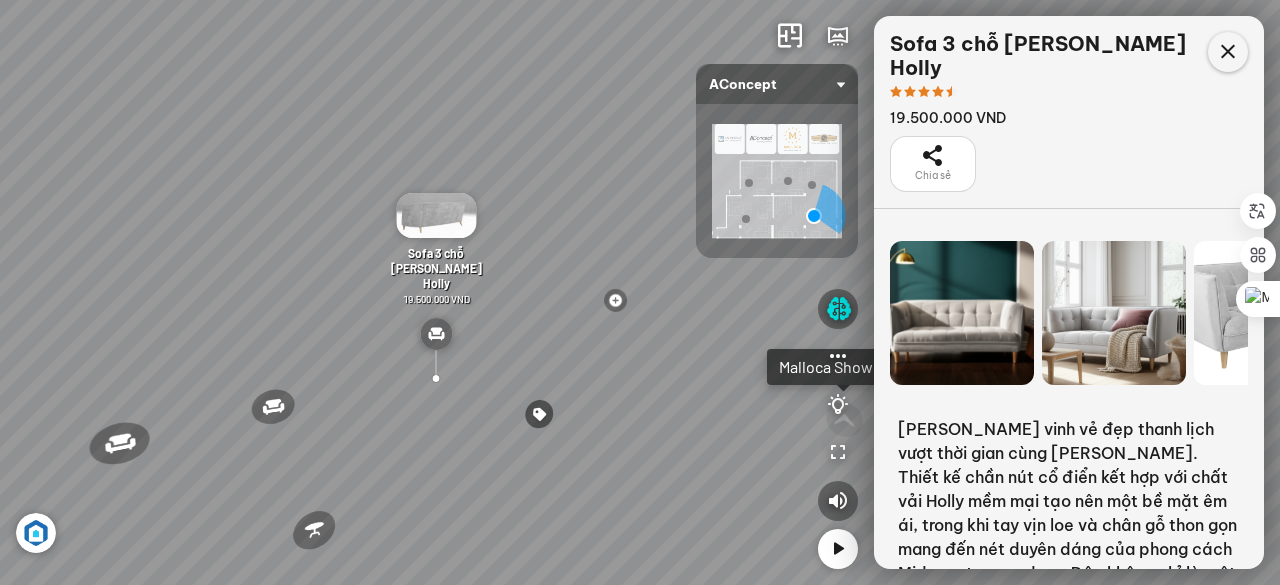 click at bounding box center (1228, 52) 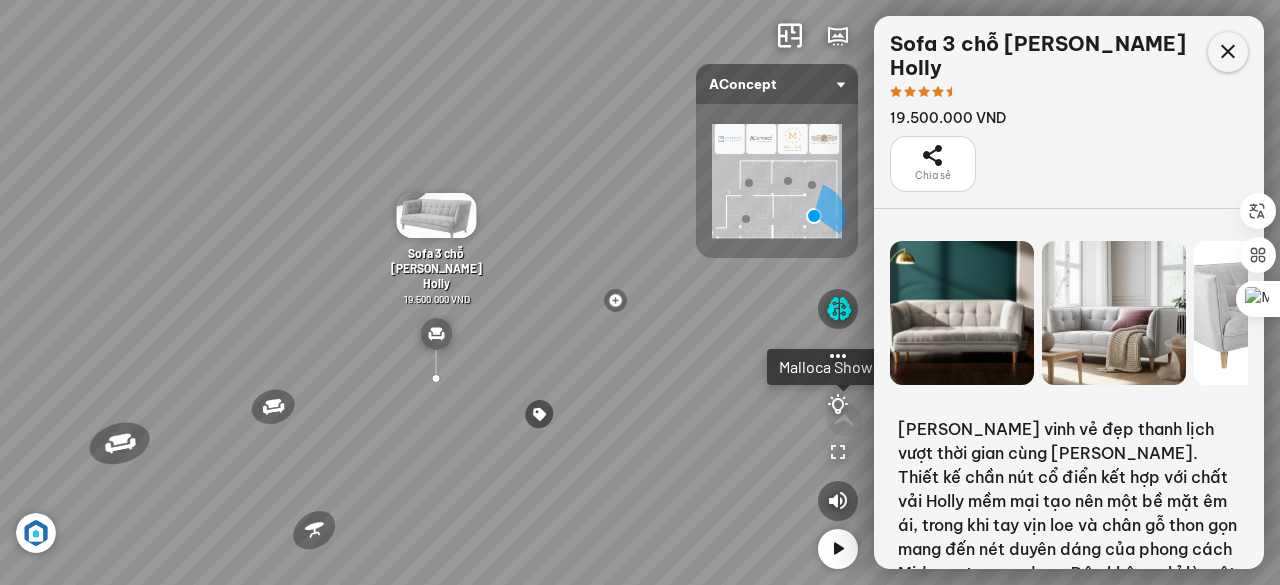 scroll, scrollTop: 118, scrollLeft: 0, axis: vertical 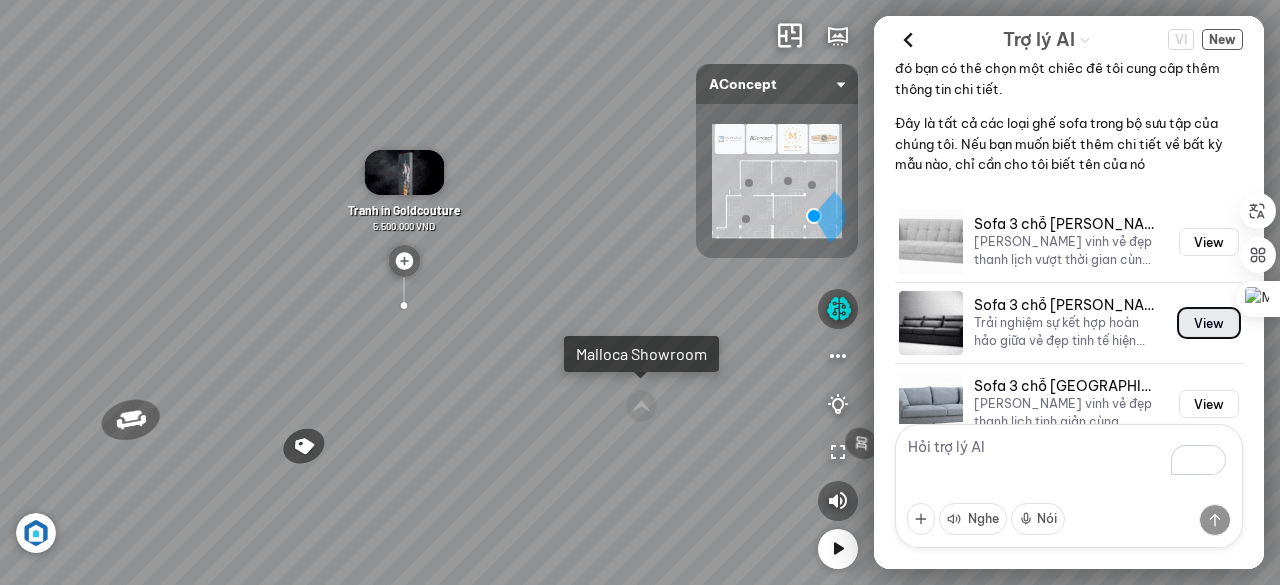 click on "View" at bounding box center [1209, 323] 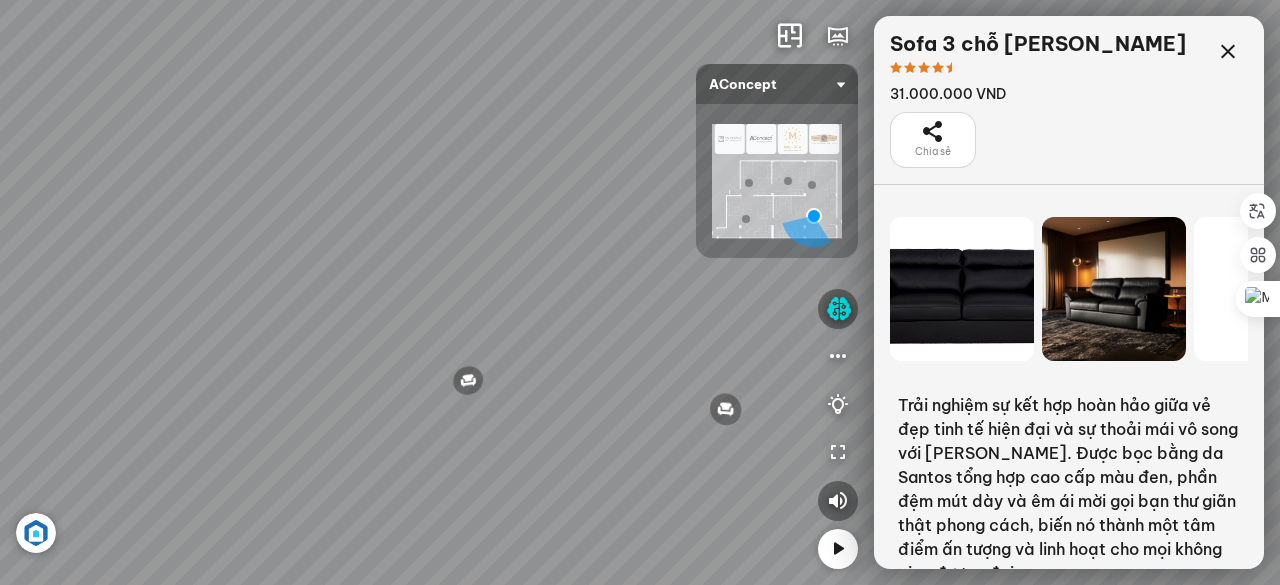 scroll, scrollTop: 179, scrollLeft: 0, axis: vertical 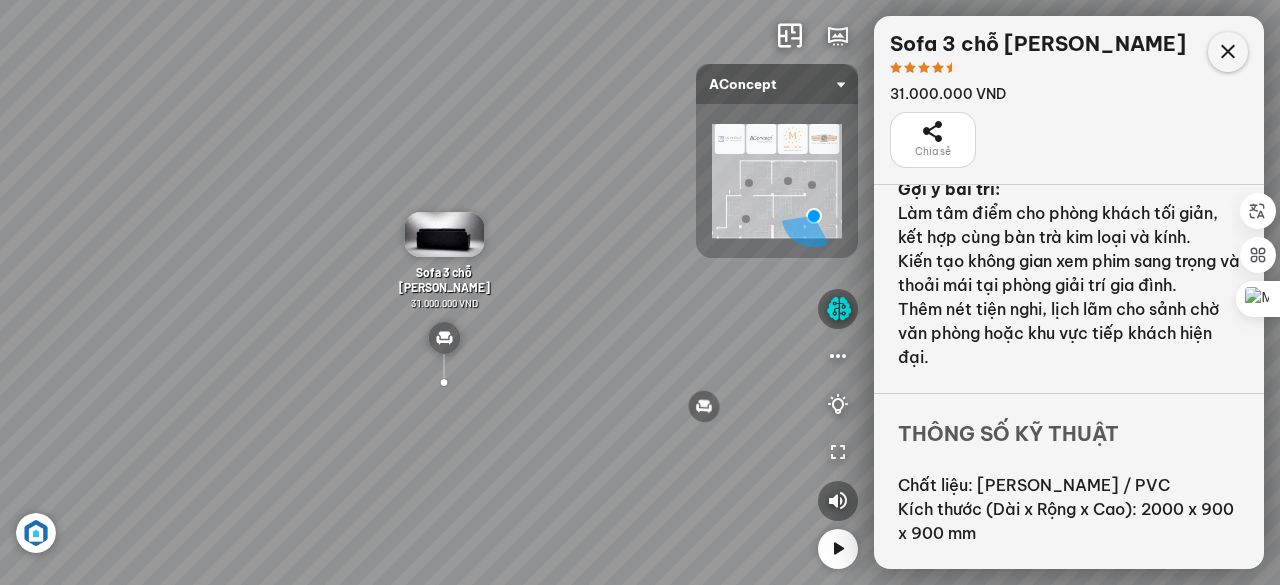 click at bounding box center (1228, 52) 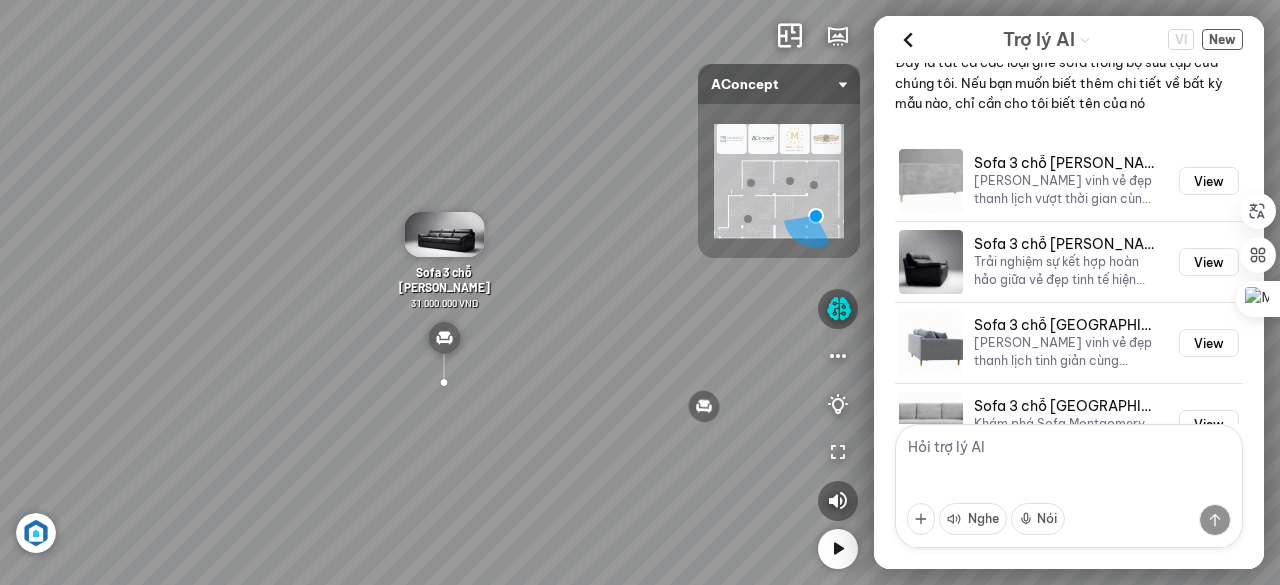 scroll, scrollTop: 118, scrollLeft: 0, axis: vertical 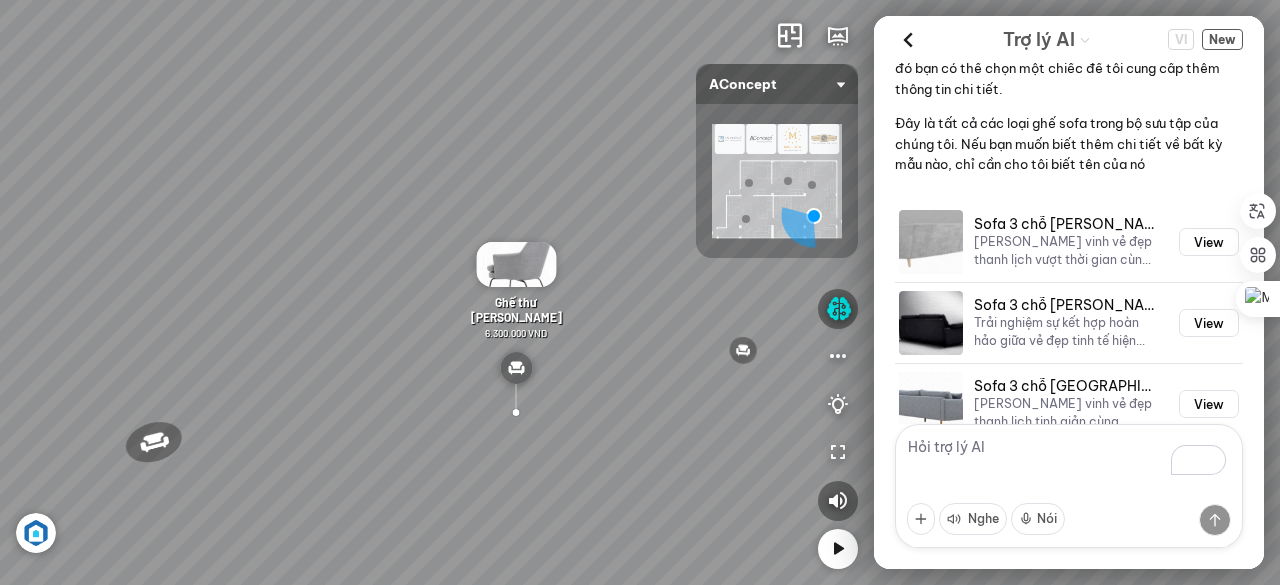 click at bounding box center [1069, 486] 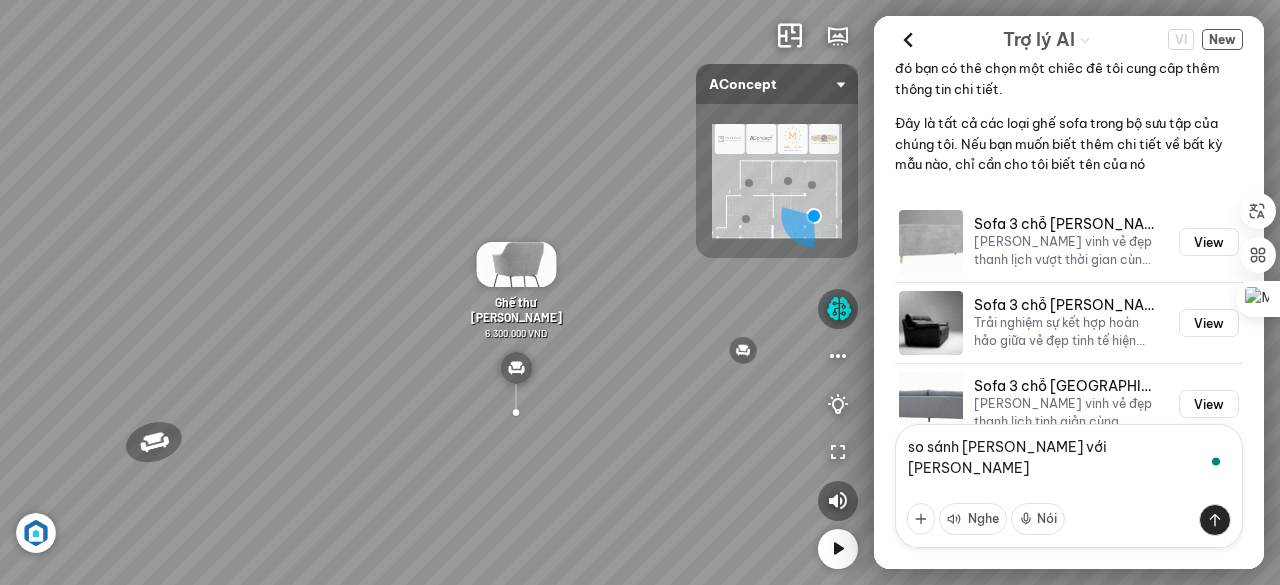 type on "so sánh [PERSON_NAME] với [PERSON_NAME]" 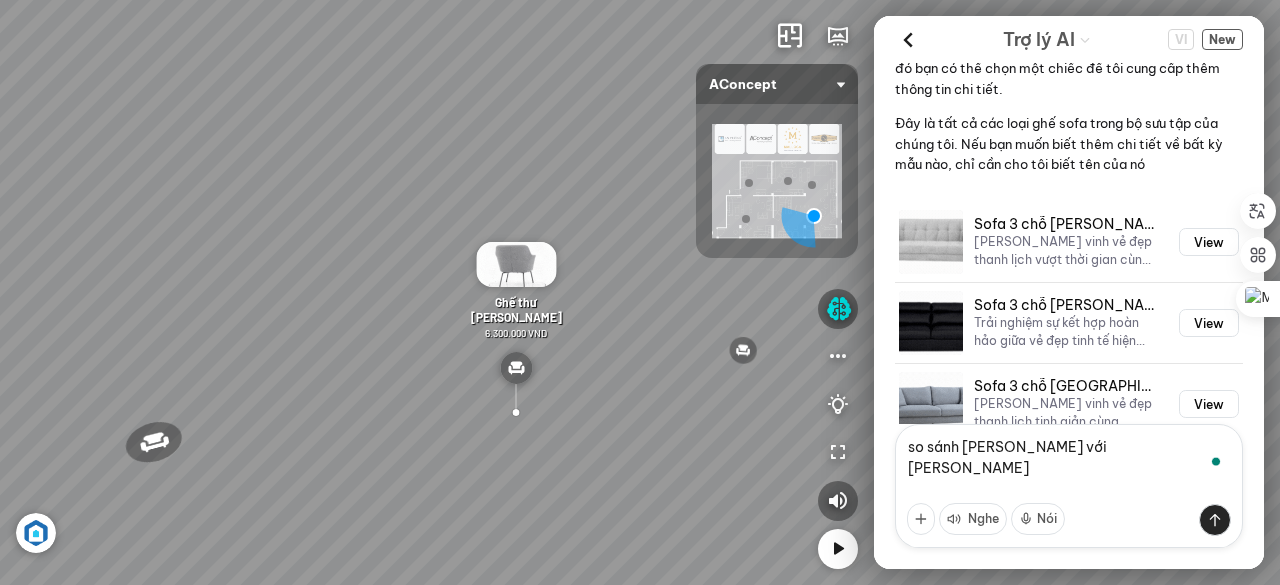 type 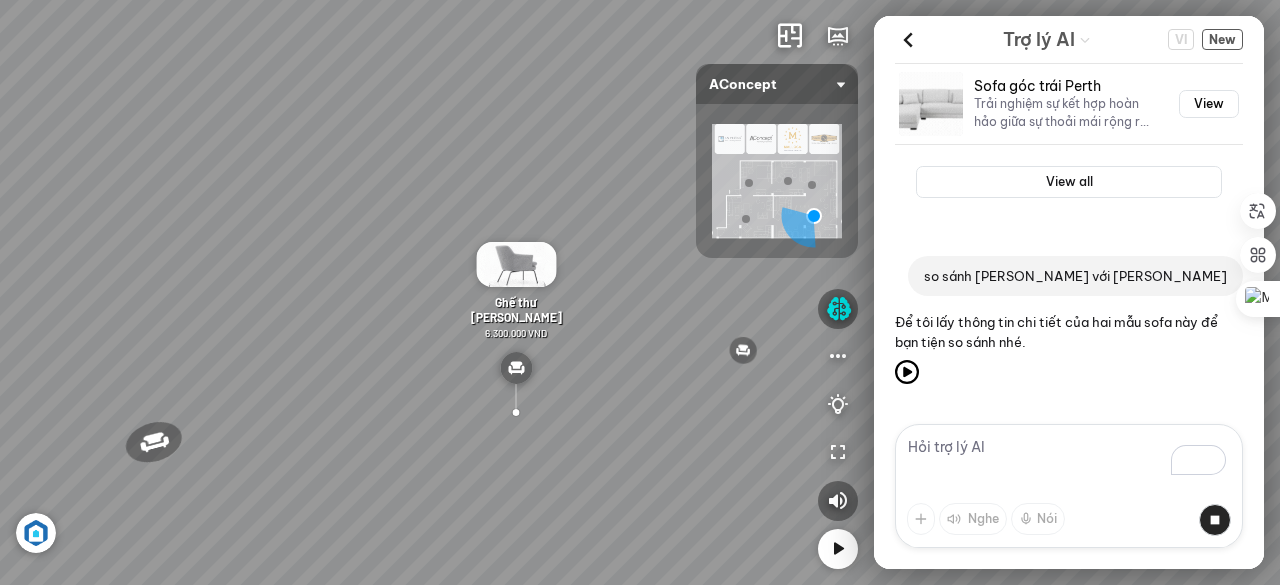 scroll, scrollTop: 3037, scrollLeft: 0, axis: vertical 